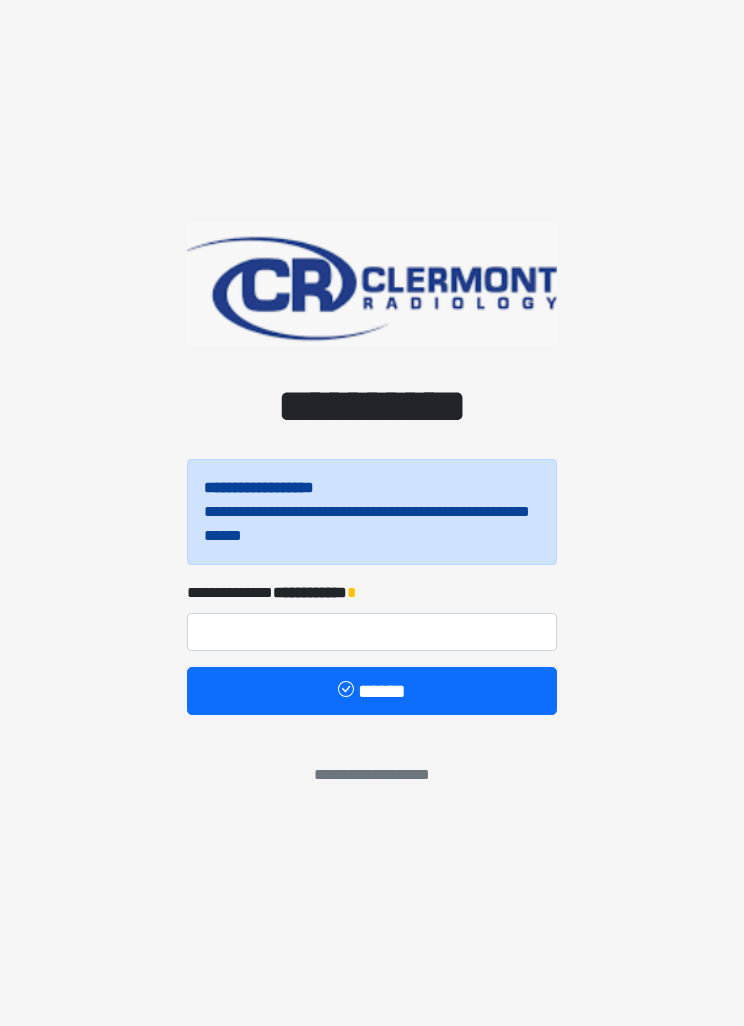 scroll, scrollTop: 0, scrollLeft: 0, axis: both 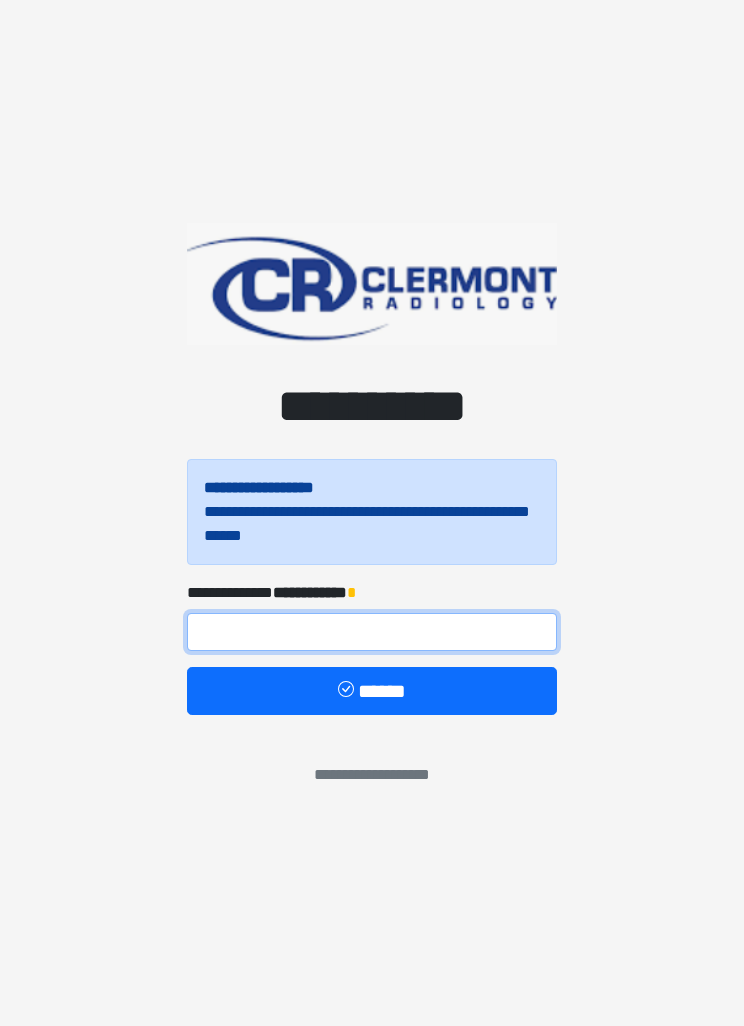 click at bounding box center (372, 632) 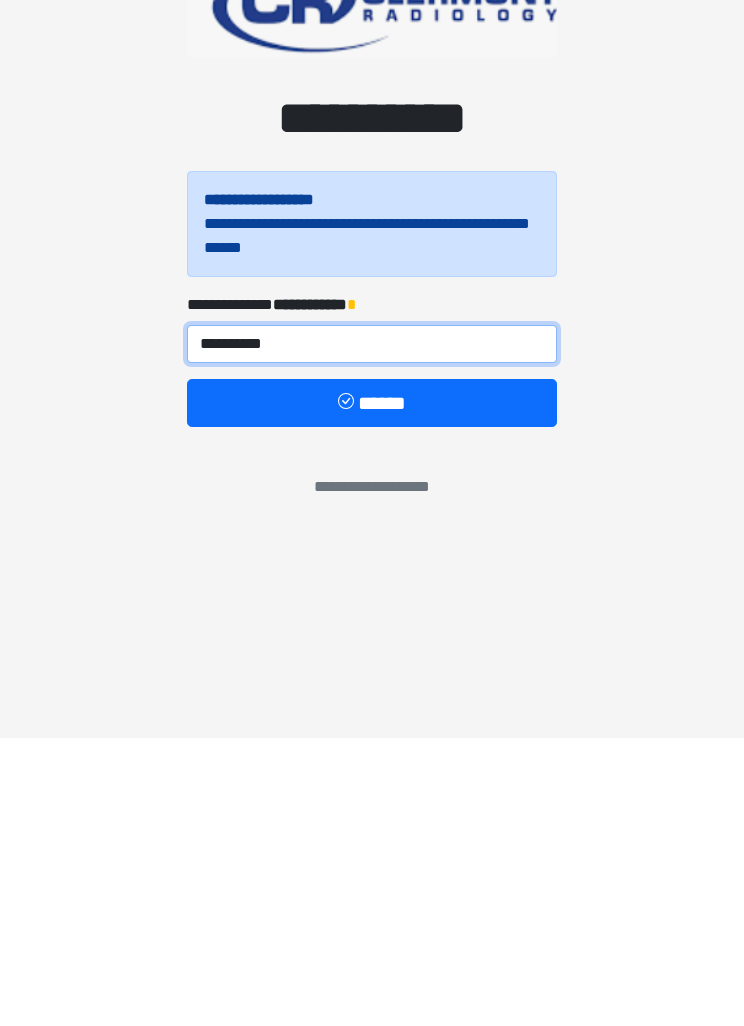 type on "**********" 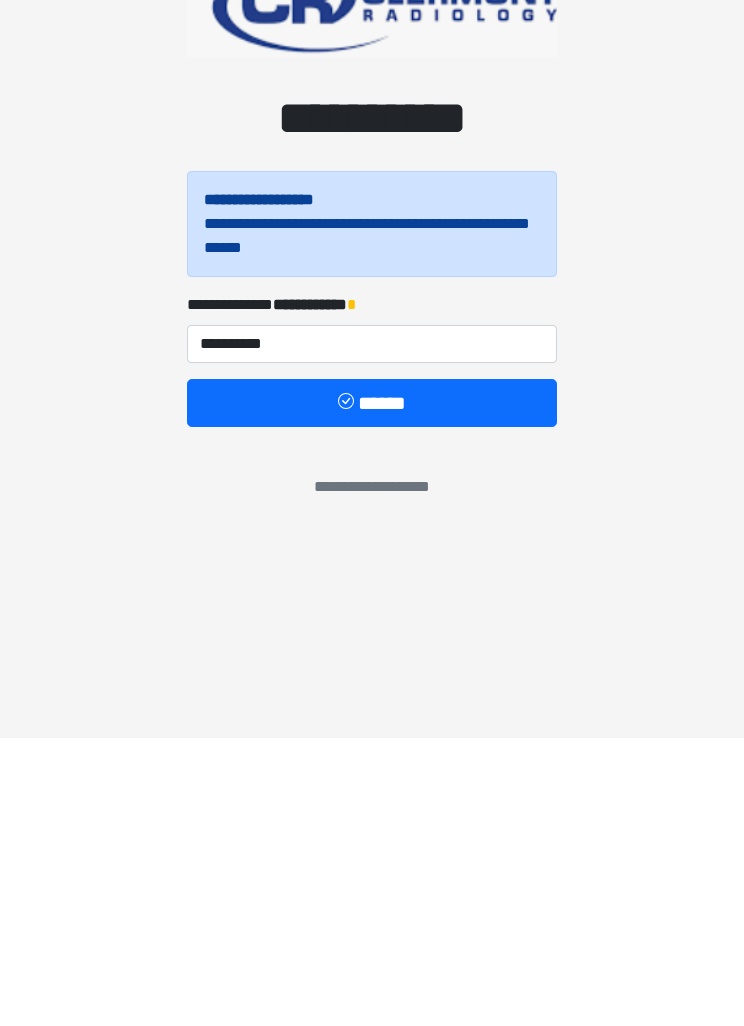 click on "******" at bounding box center [372, 691] 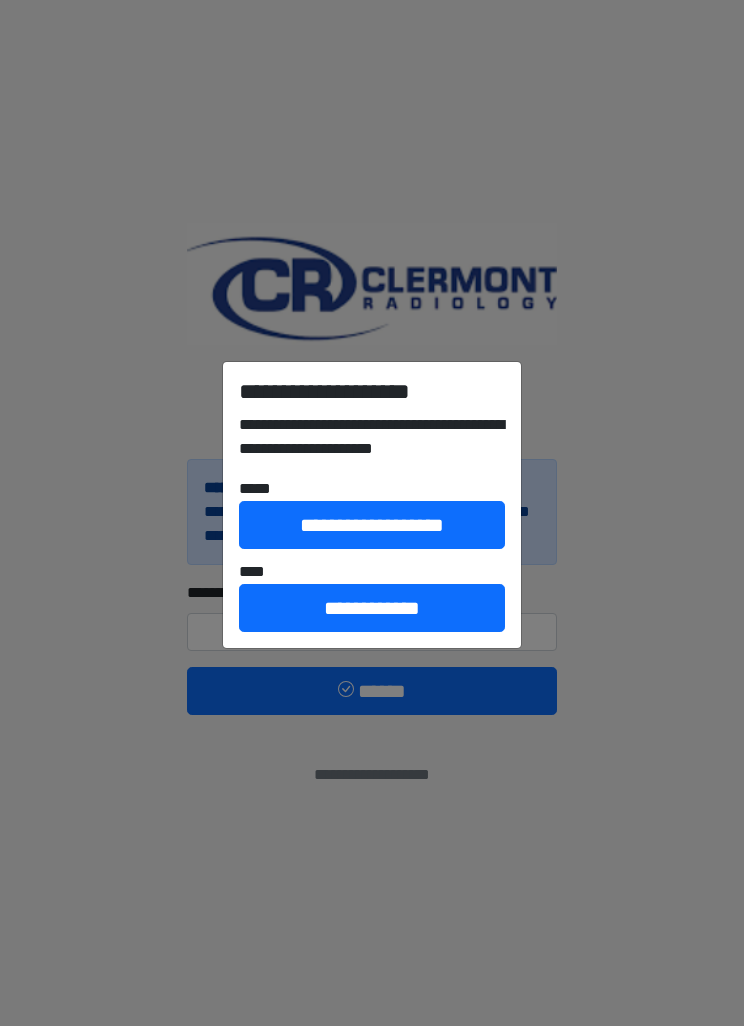 click on "**********" at bounding box center [372, 608] 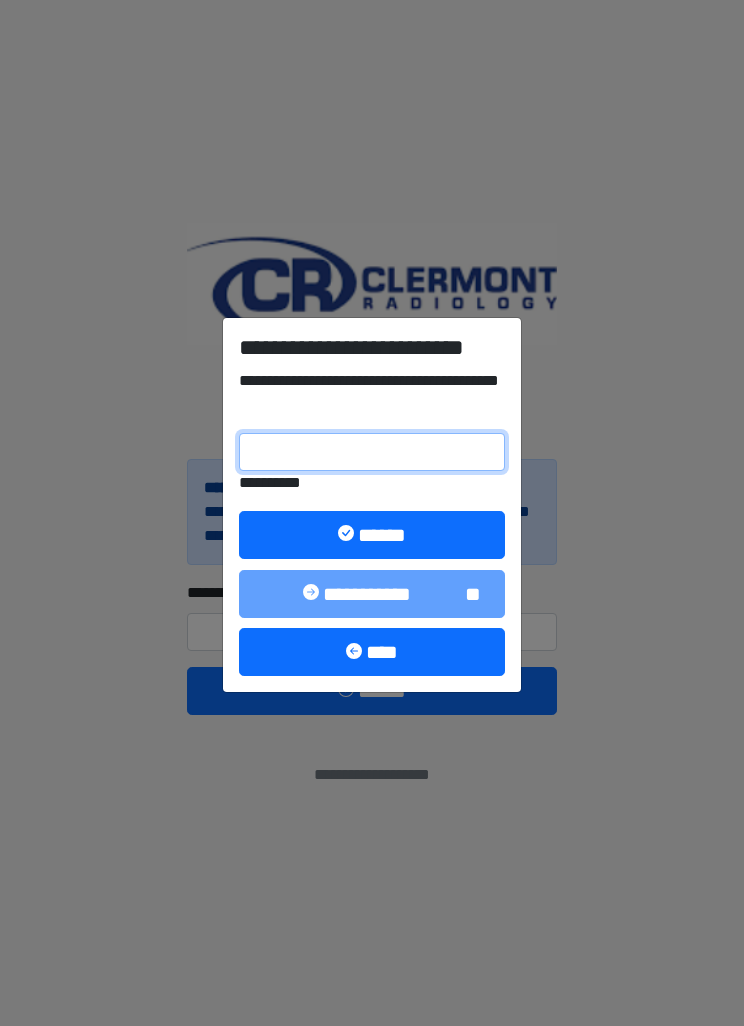 click on "**********" at bounding box center [372, 452] 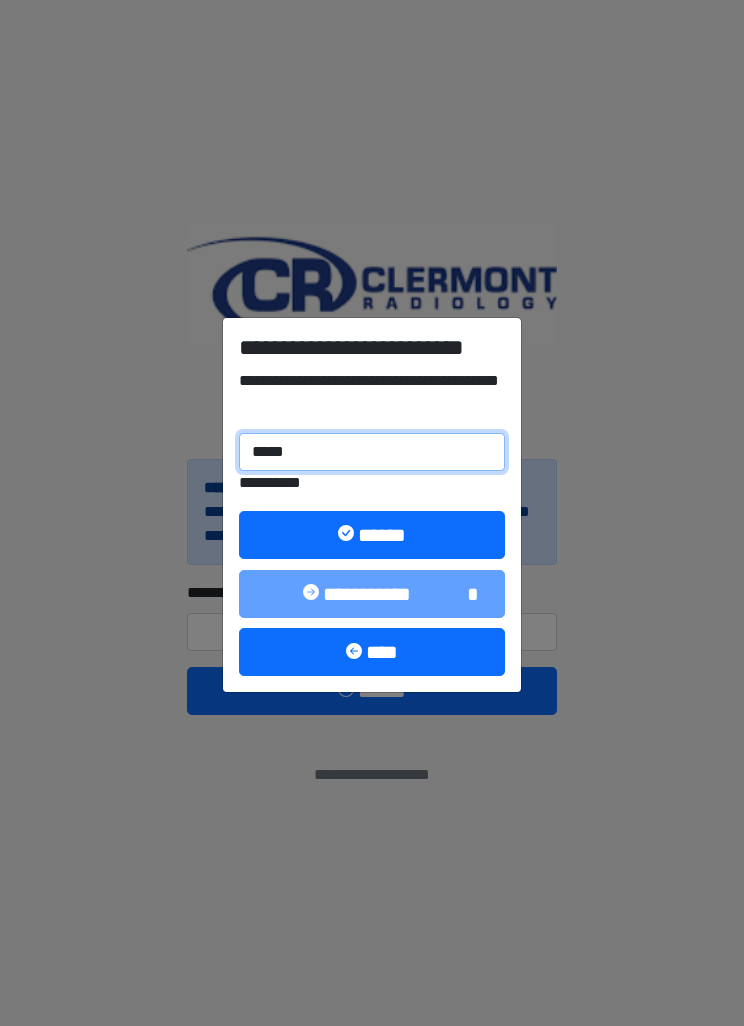 click at bounding box center [348, 535] 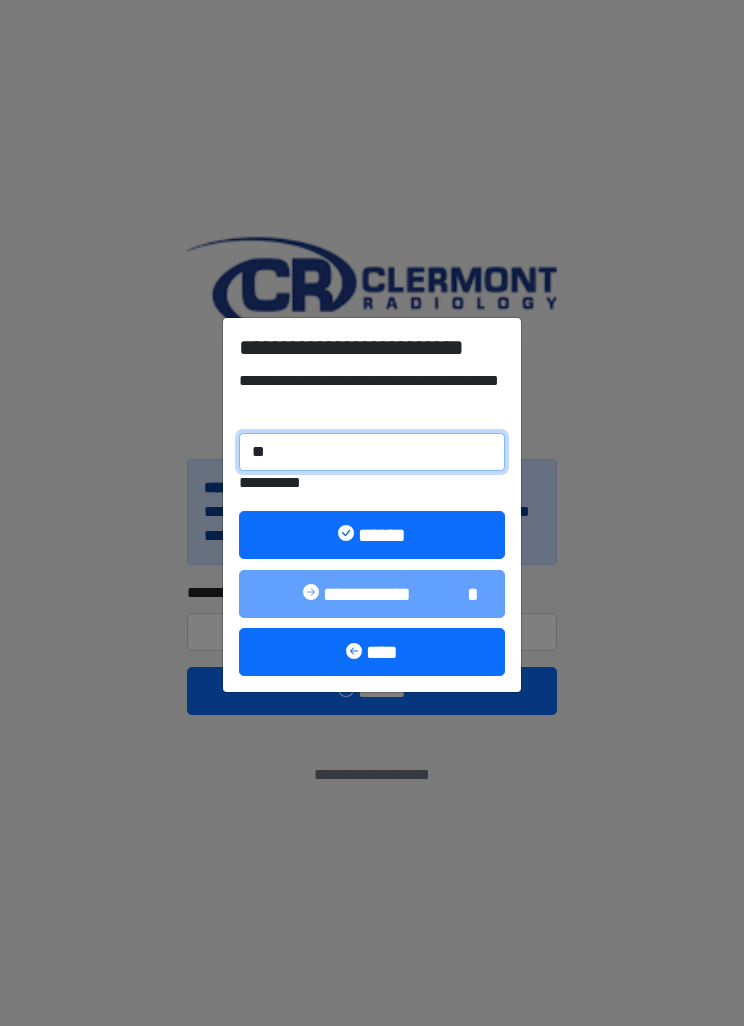 type on "*" 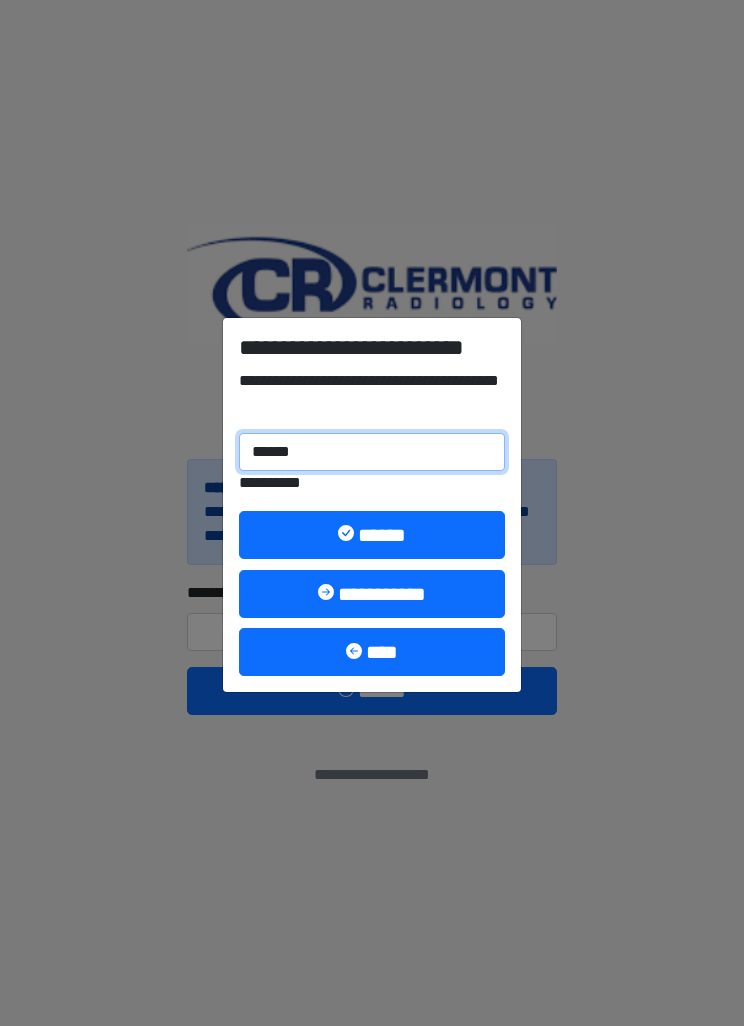 type on "******" 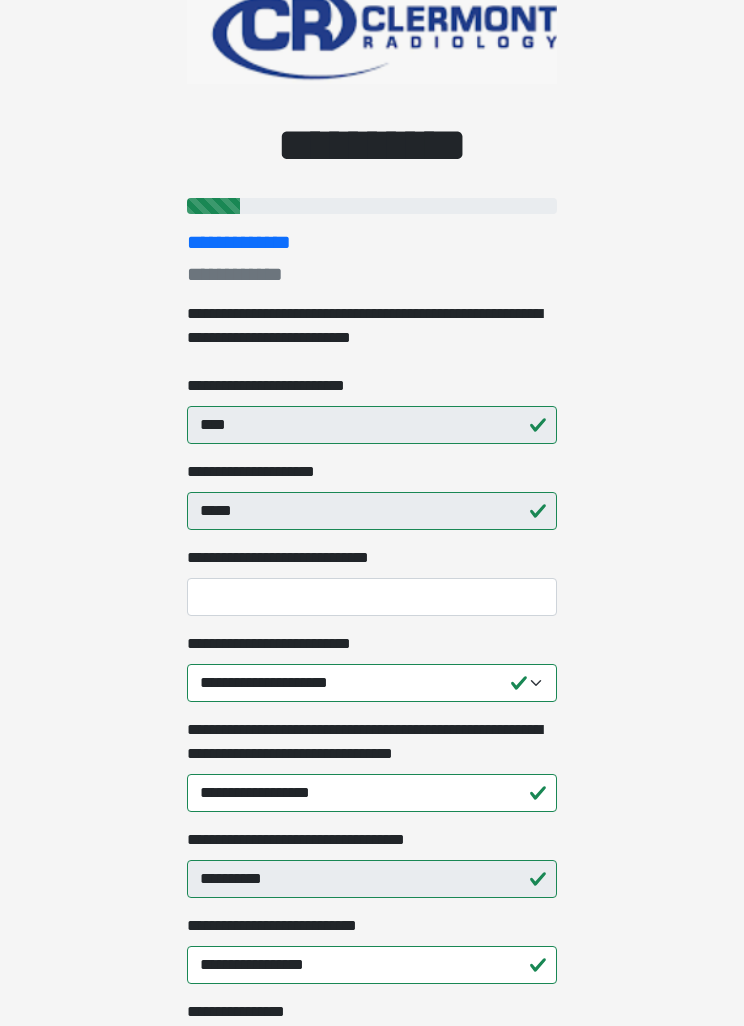 scroll, scrollTop: 93, scrollLeft: 0, axis: vertical 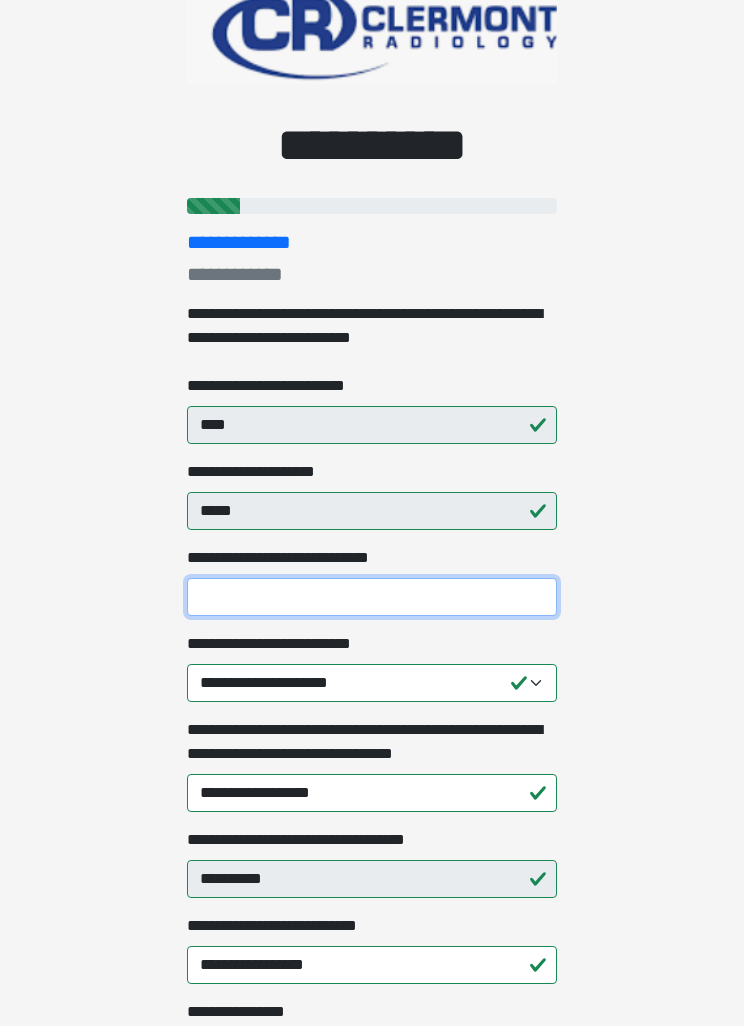 click on "**********" at bounding box center (372, 597) 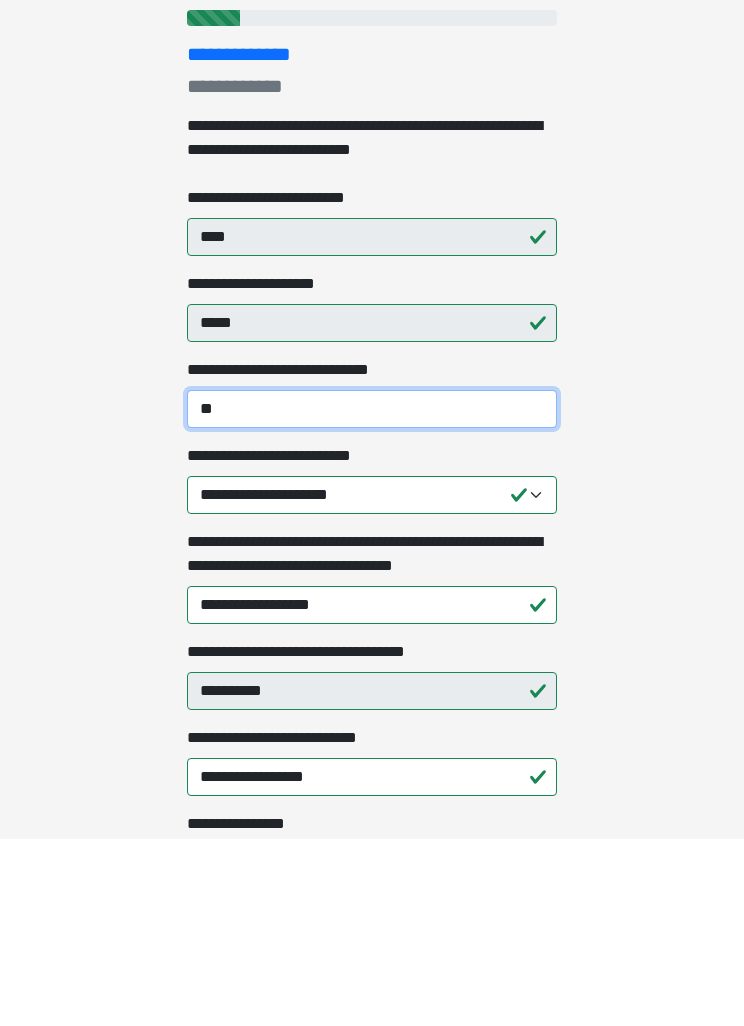type on "**" 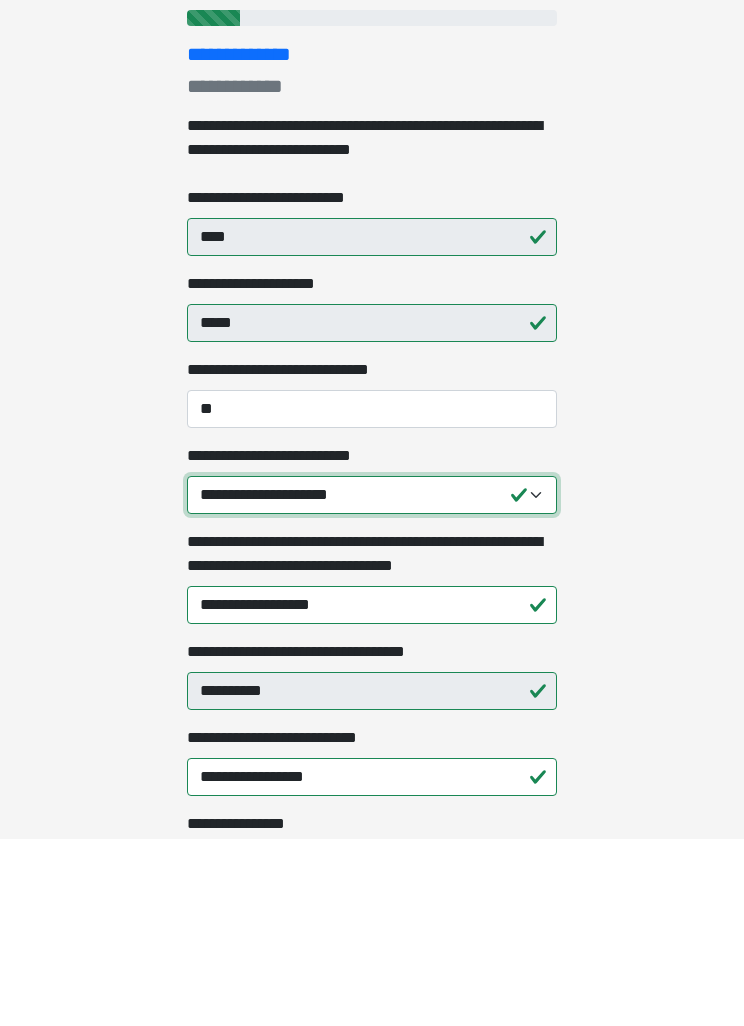 click on "**********" at bounding box center [372, 683] 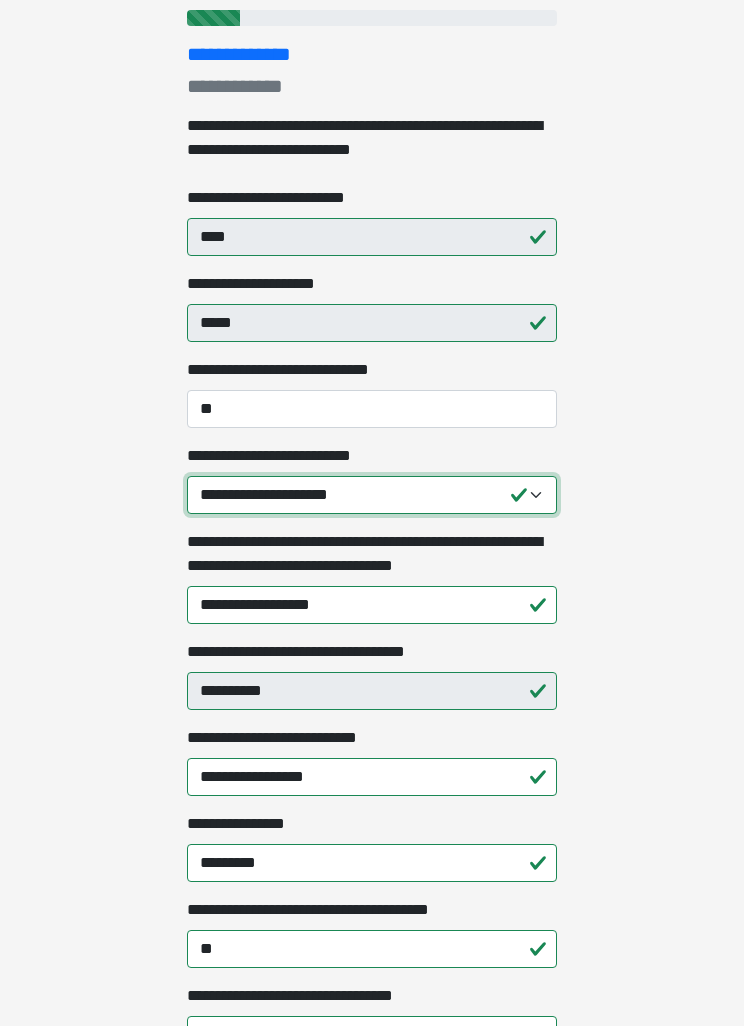 select on "*****" 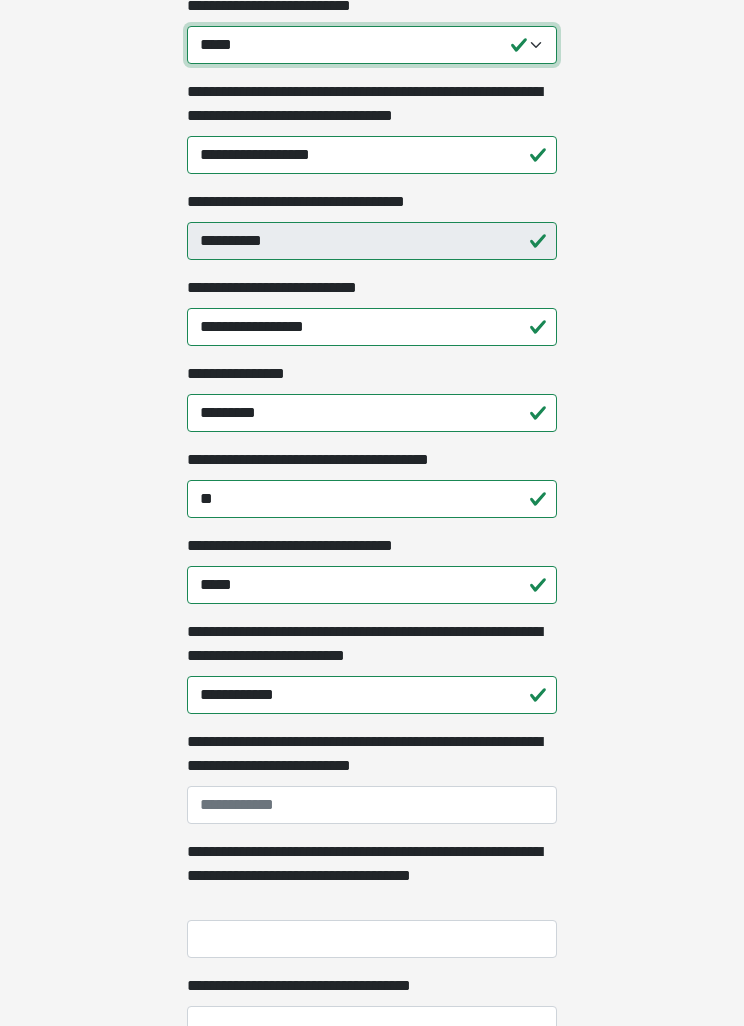 scroll, scrollTop: 731, scrollLeft: 0, axis: vertical 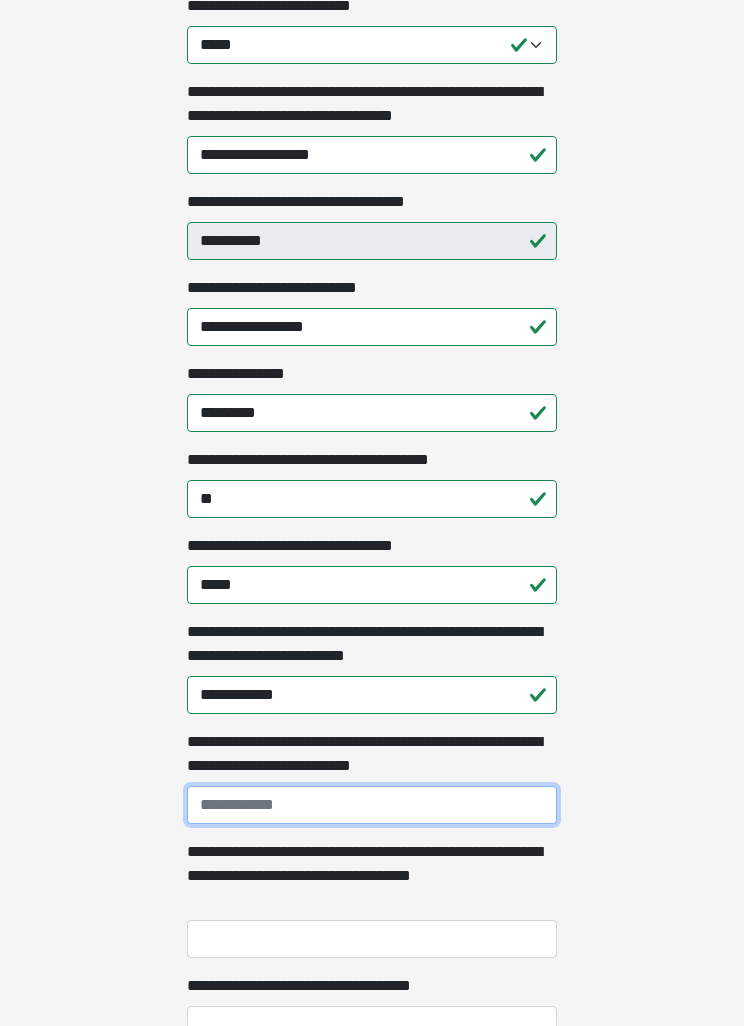 click on "**********" at bounding box center (372, 805) 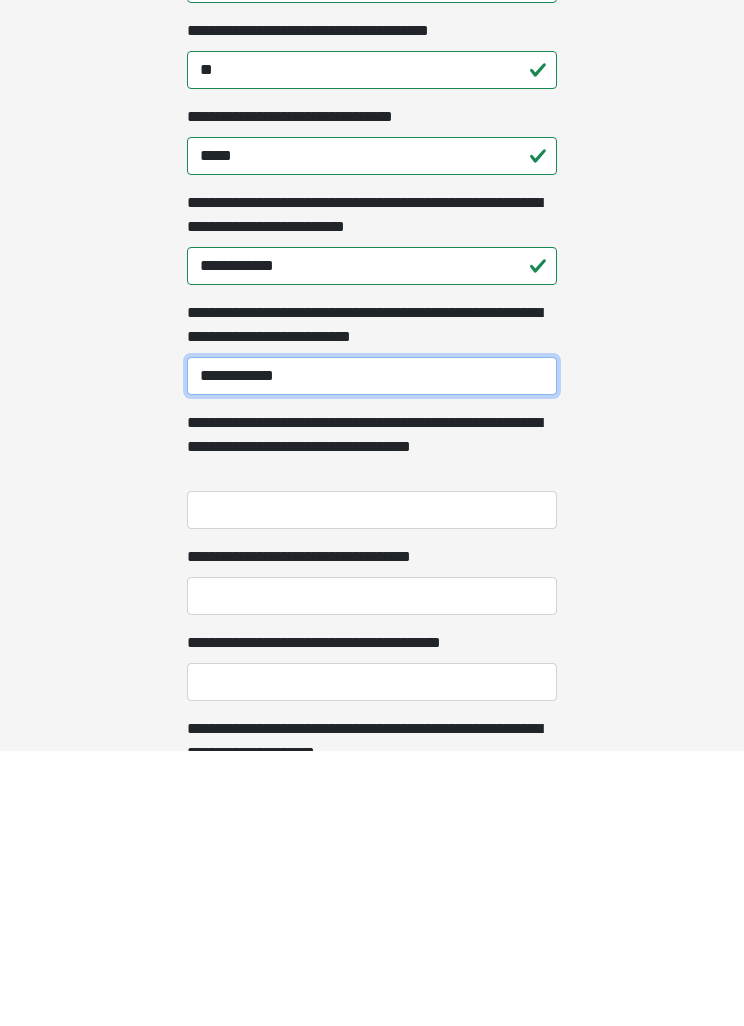 type on "**********" 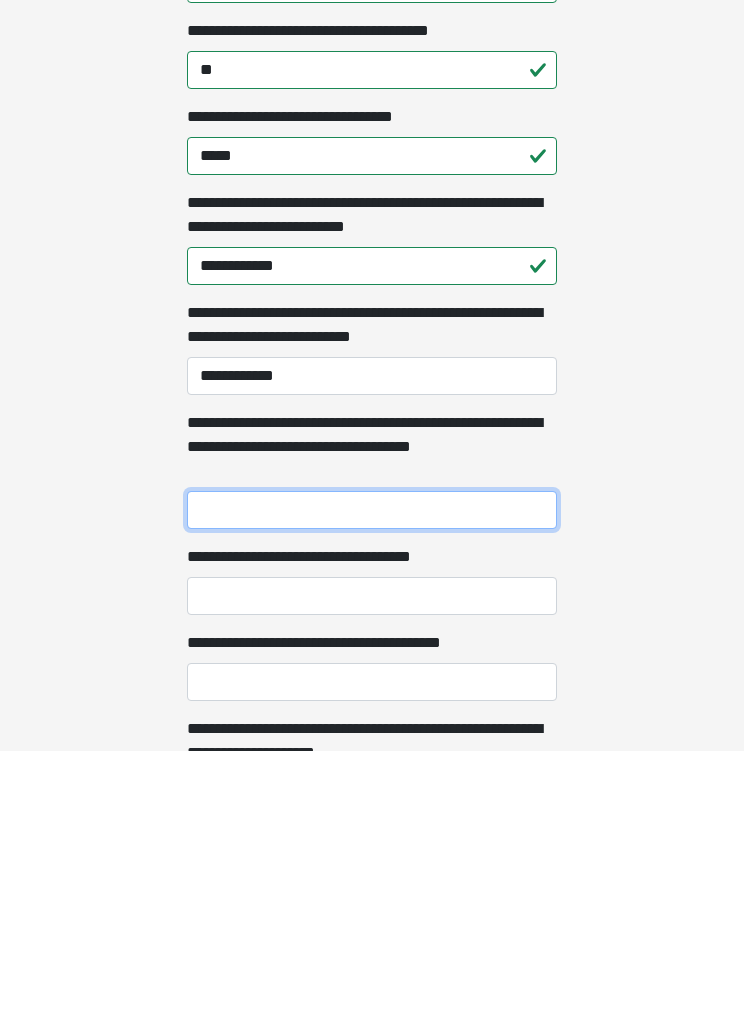 click on "**********" at bounding box center (372, 786) 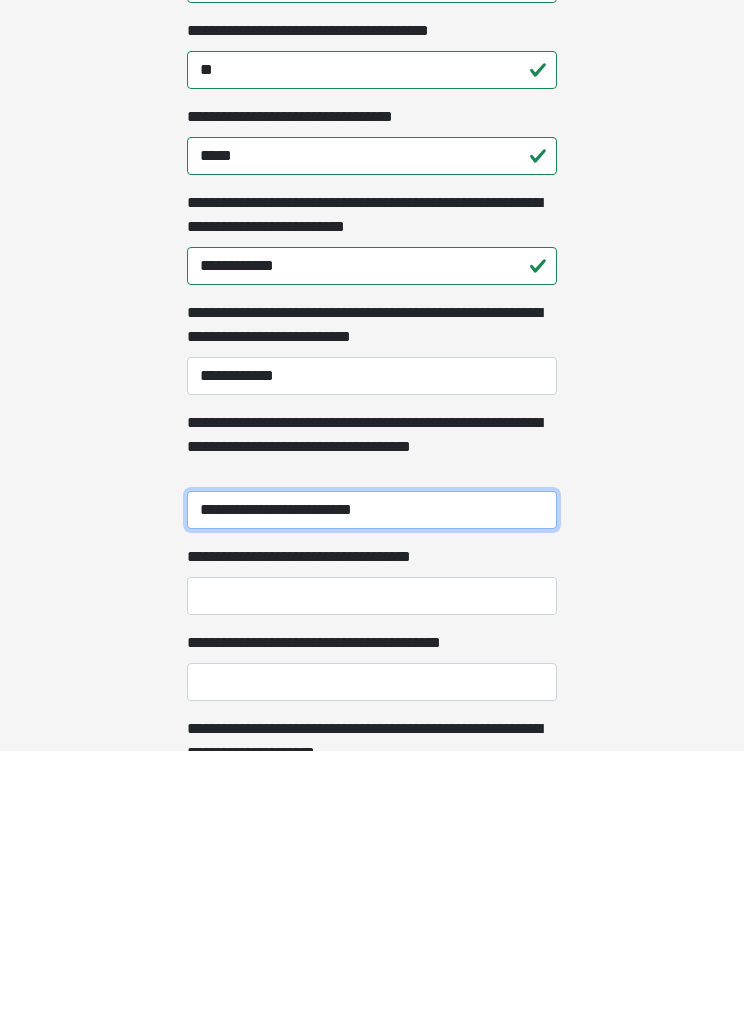 type on "**********" 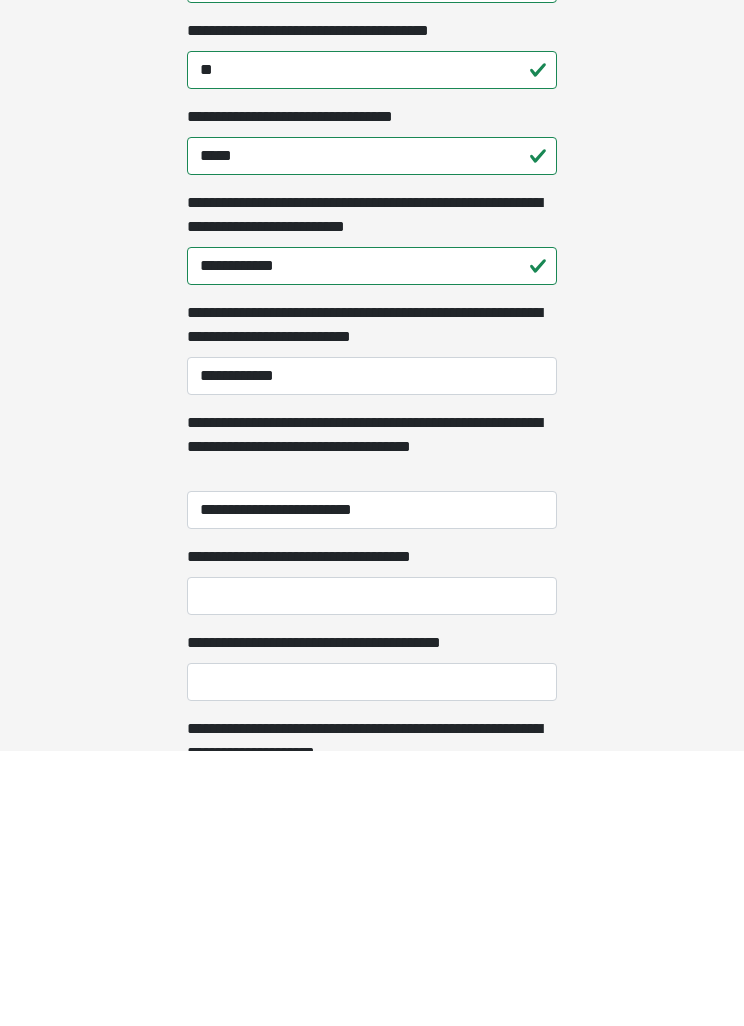 click on "**********" at bounding box center (372, -371) 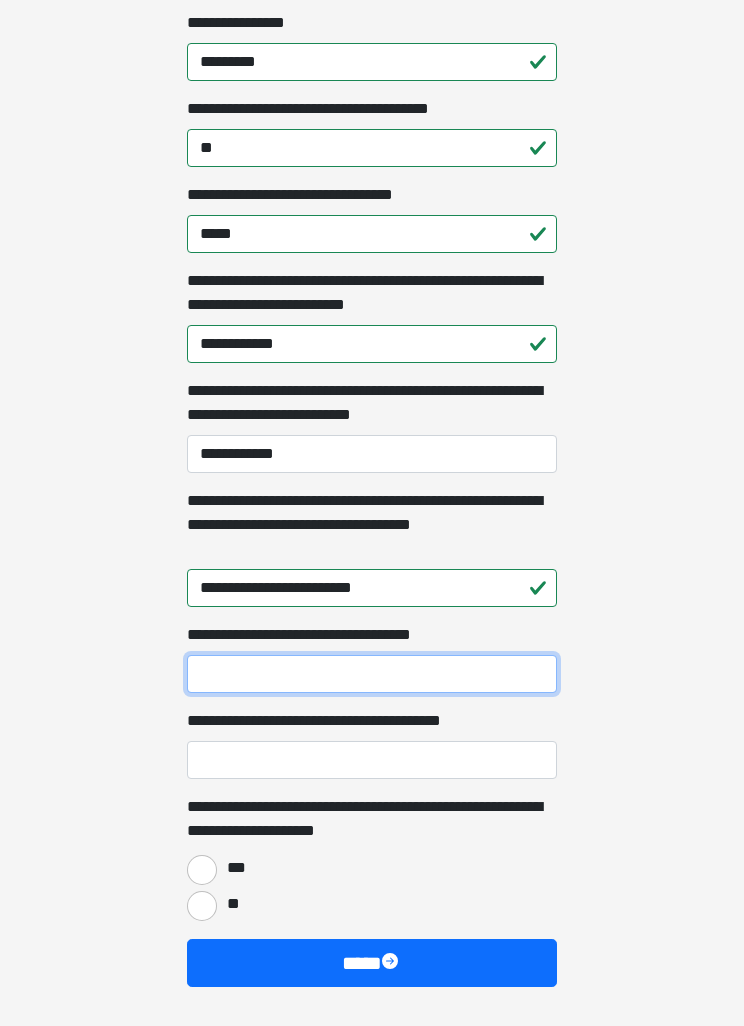 click on "**********" at bounding box center [372, 674] 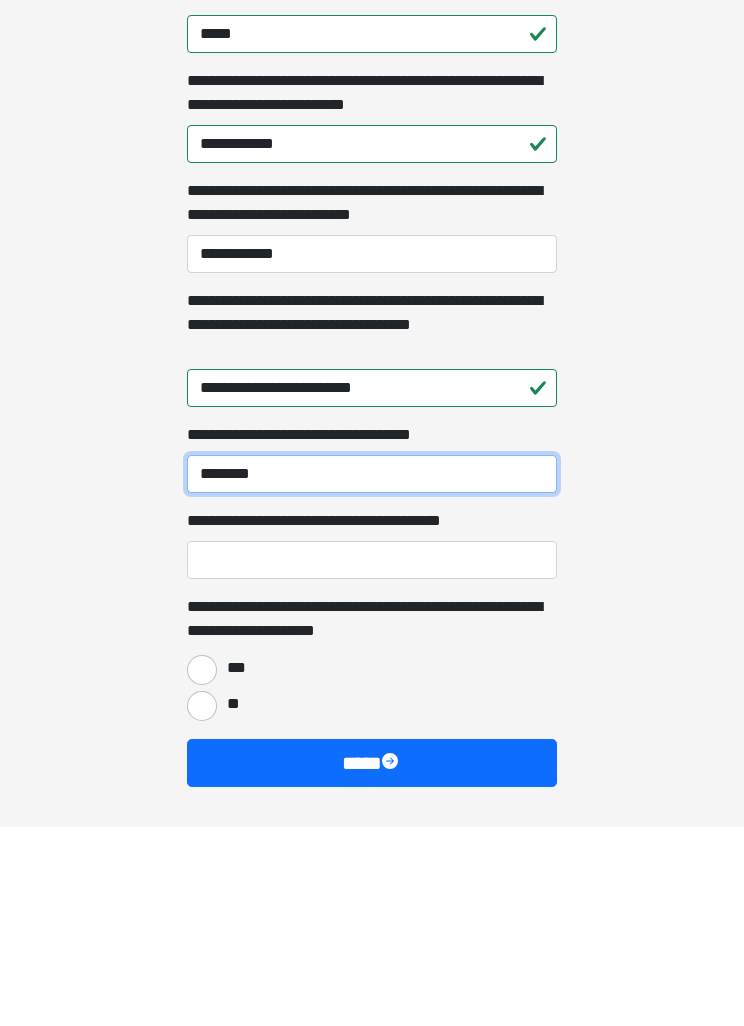 type on "********" 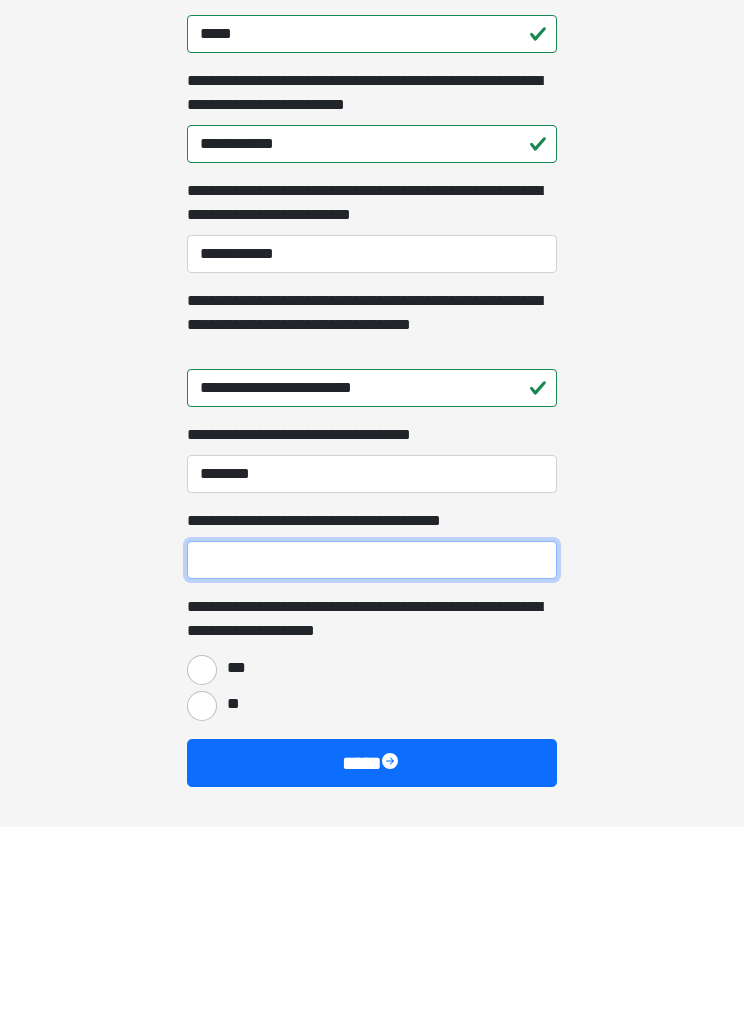click on "**********" at bounding box center [372, 760] 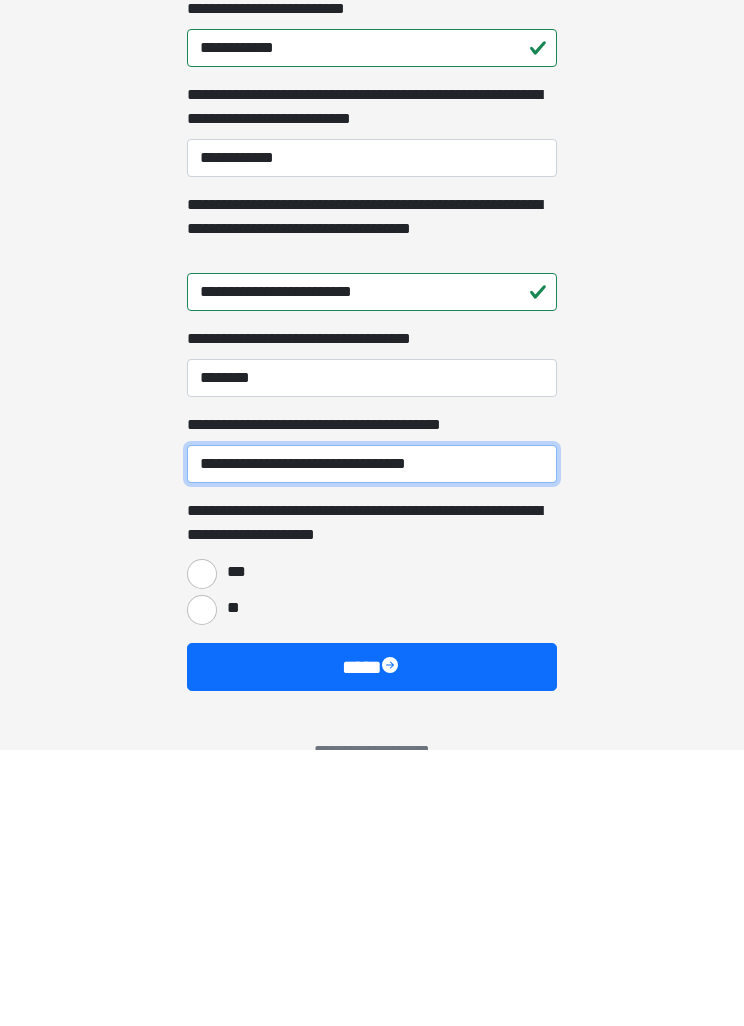 scroll, scrollTop: 1104, scrollLeft: 0, axis: vertical 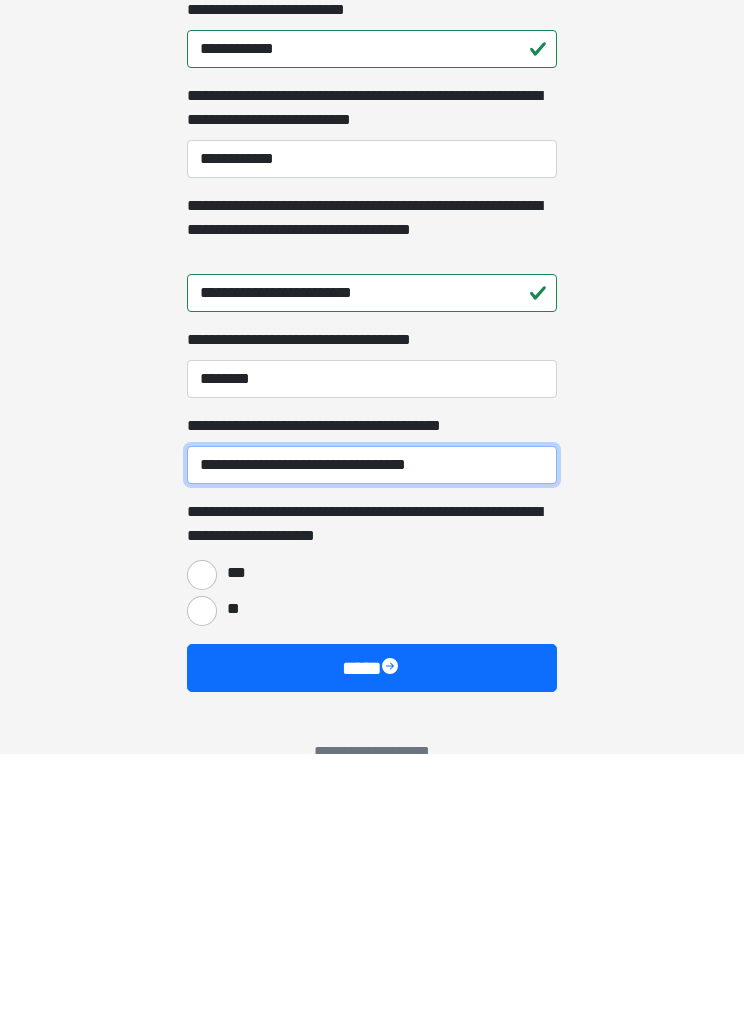 type on "**********" 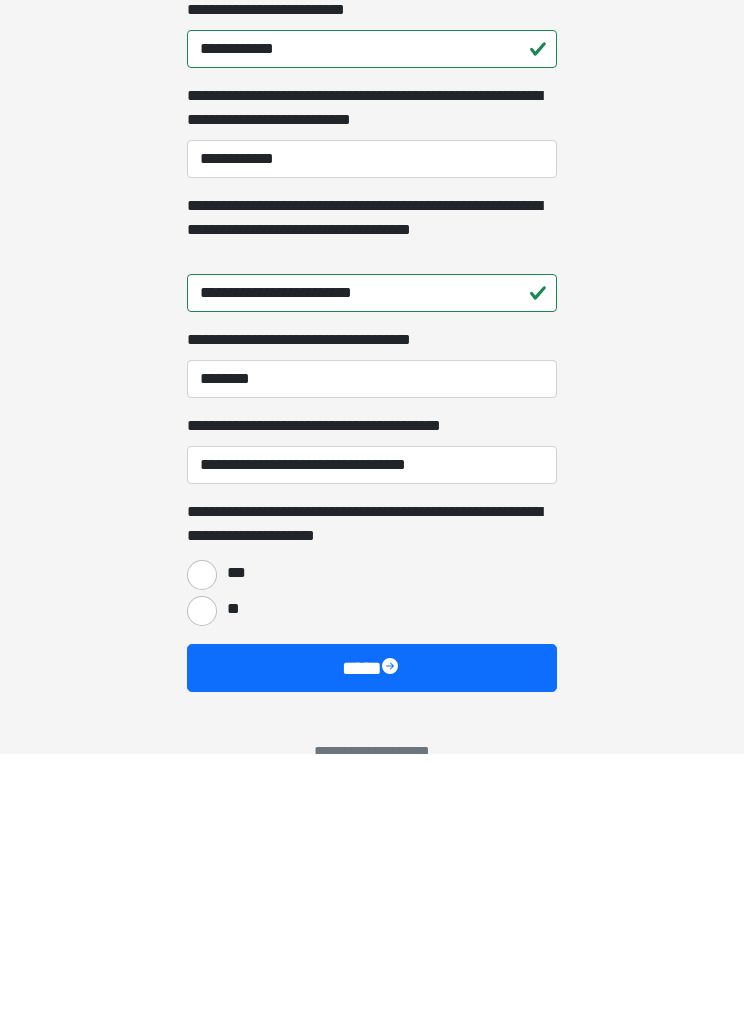 click on "***" at bounding box center [202, 848] 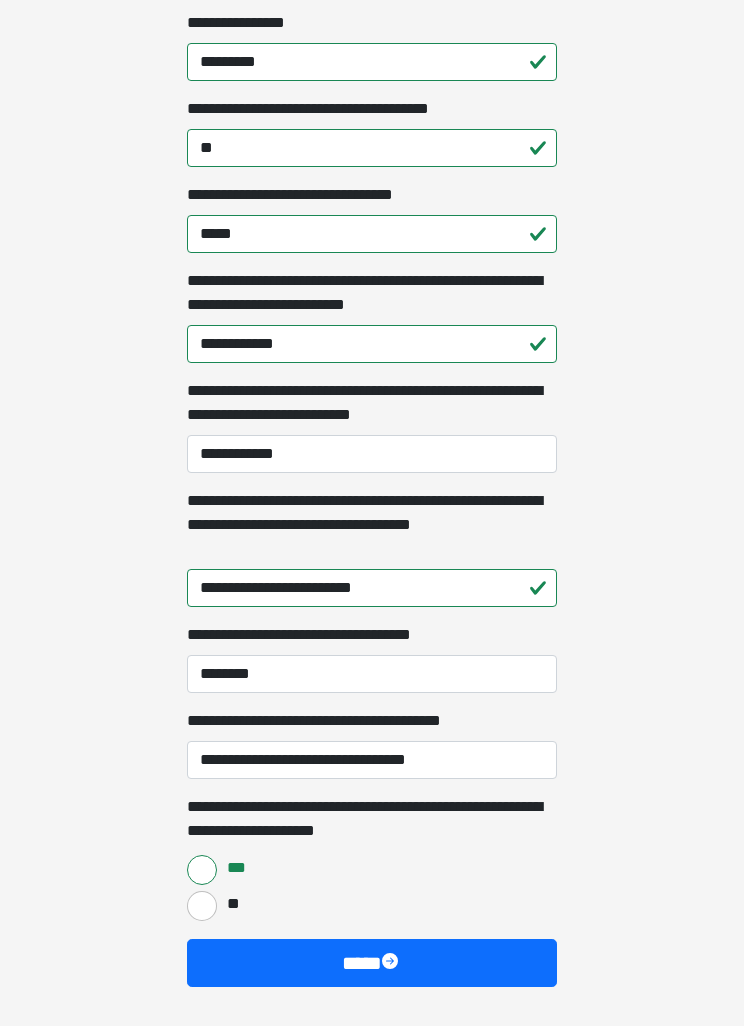 click on "****" at bounding box center [372, 963] 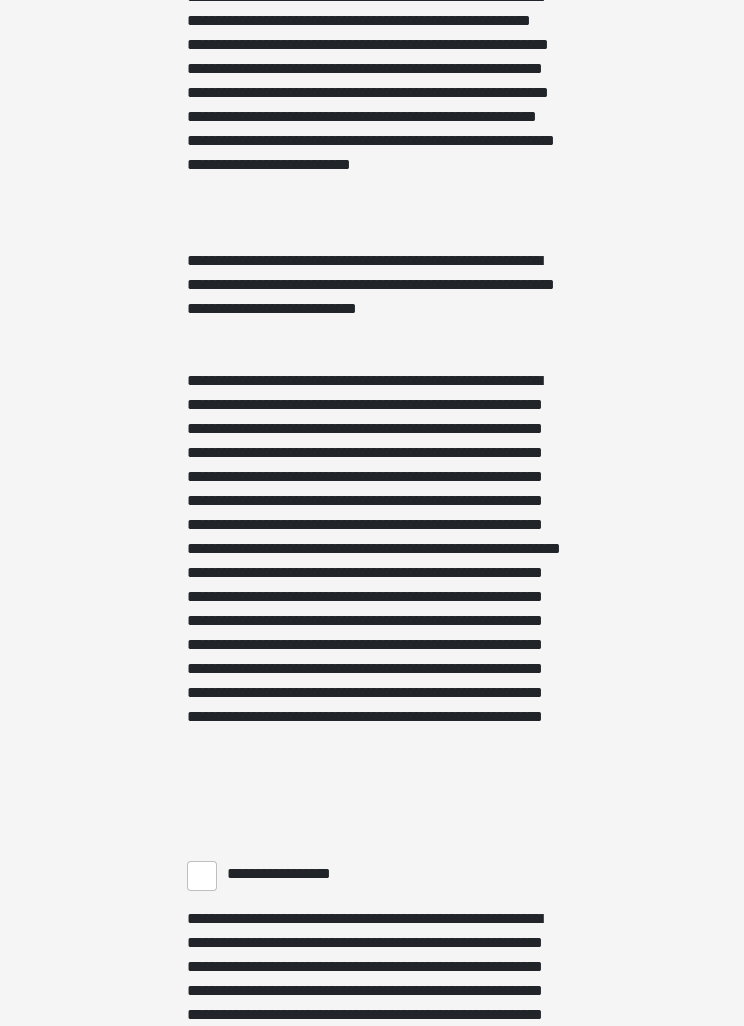 scroll, scrollTop: 1248, scrollLeft: 0, axis: vertical 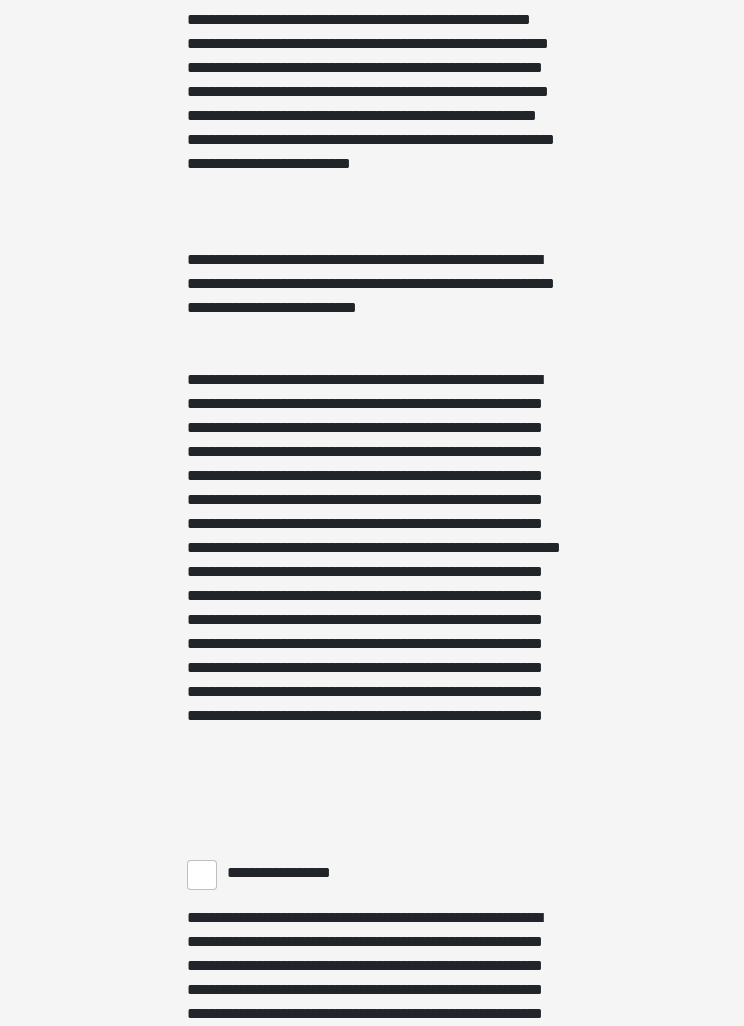click on "**********" at bounding box center (202, 875) 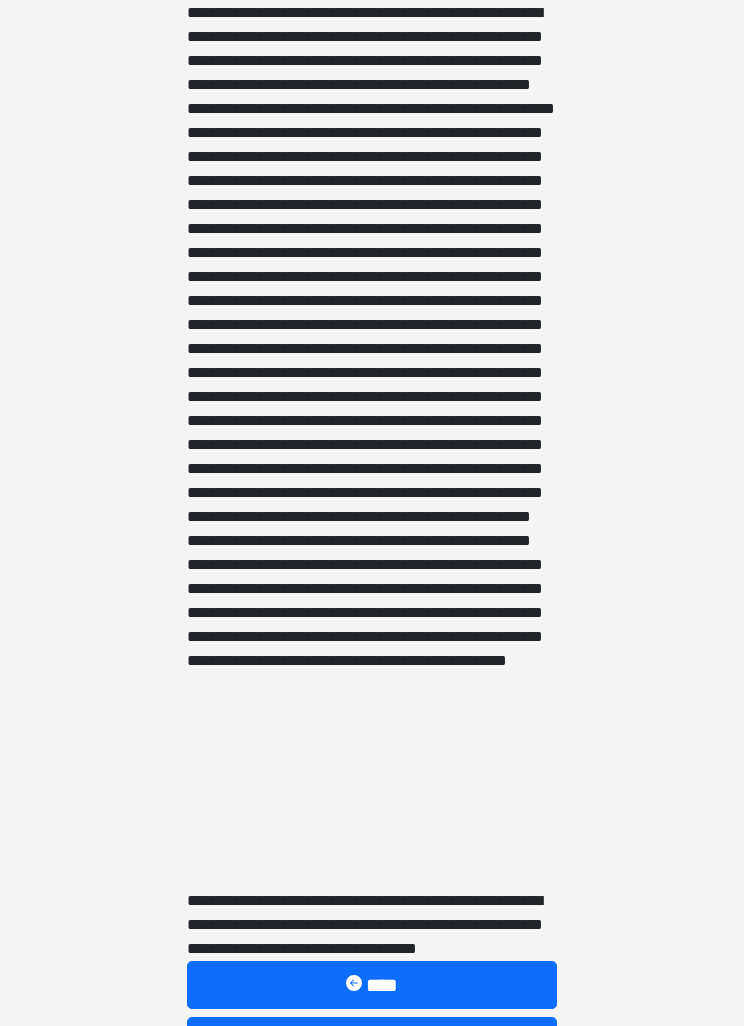 scroll, scrollTop: 2756, scrollLeft: 0, axis: vertical 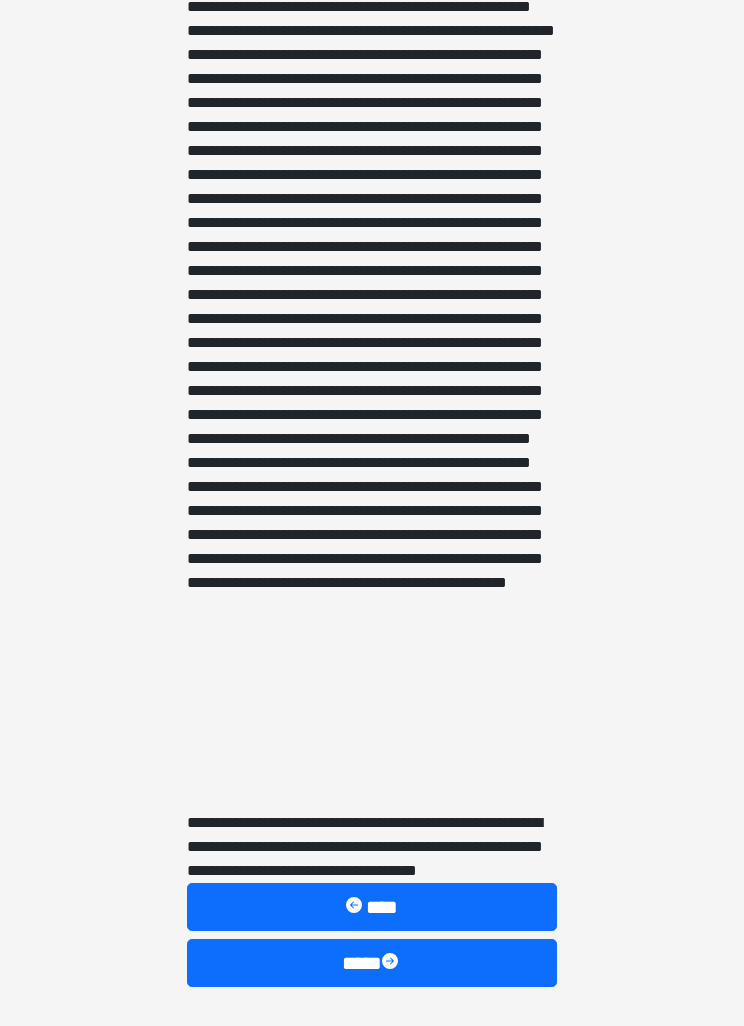 click on "****" at bounding box center [372, 963] 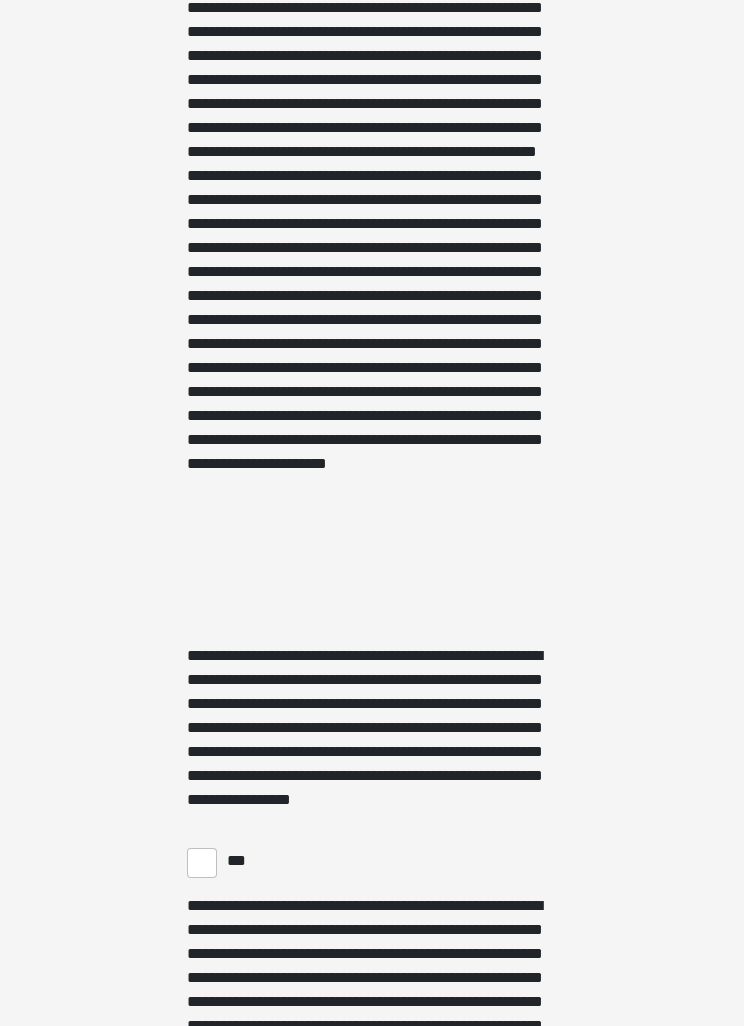 scroll, scrollTop: 4239, scrollLeft: 0, axis: vertical 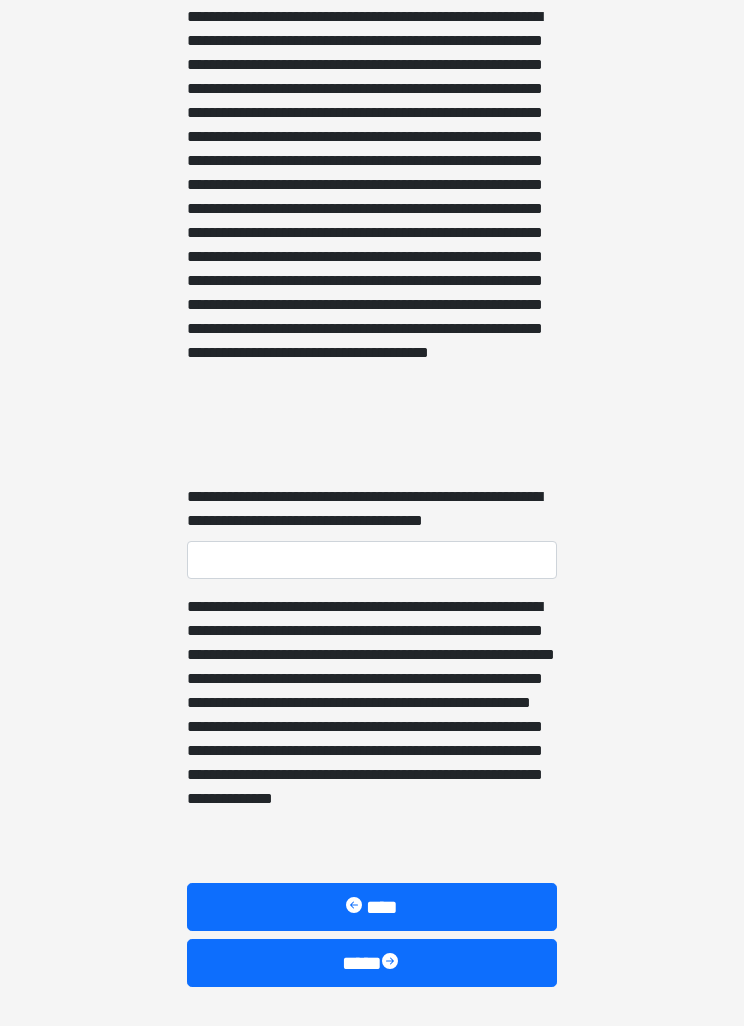 click on "****" at bounding box center [372, 963] 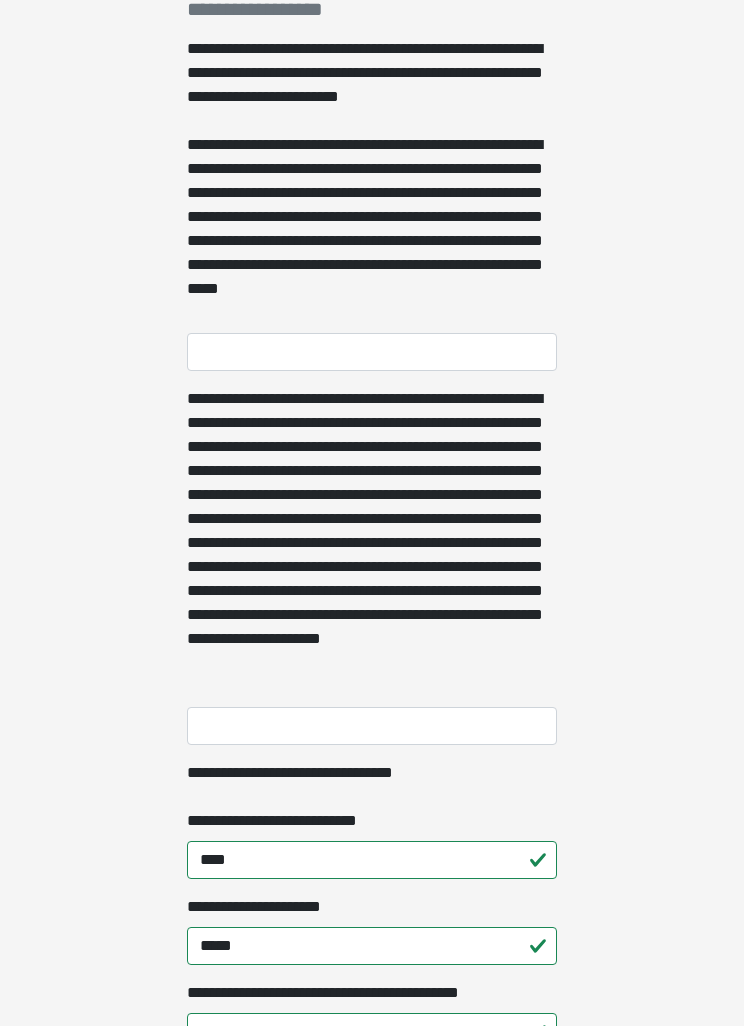 scroll, scrollTop: 381, scrollLeft: 0, axis: vertical 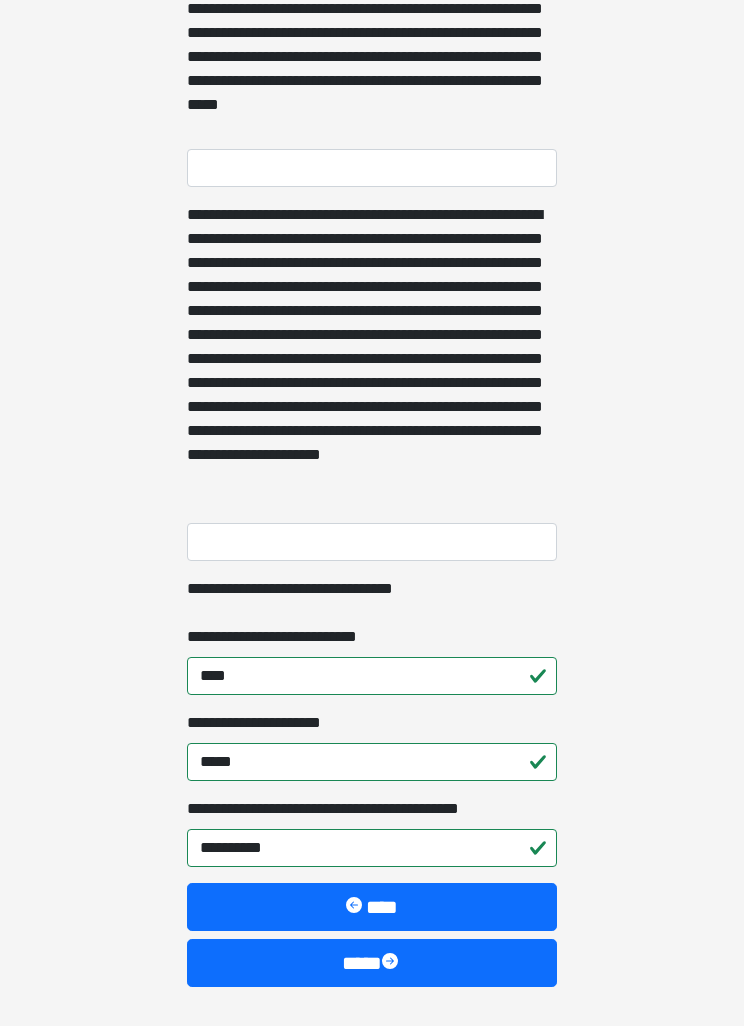 click on "****" at bounding box center [372, 963] 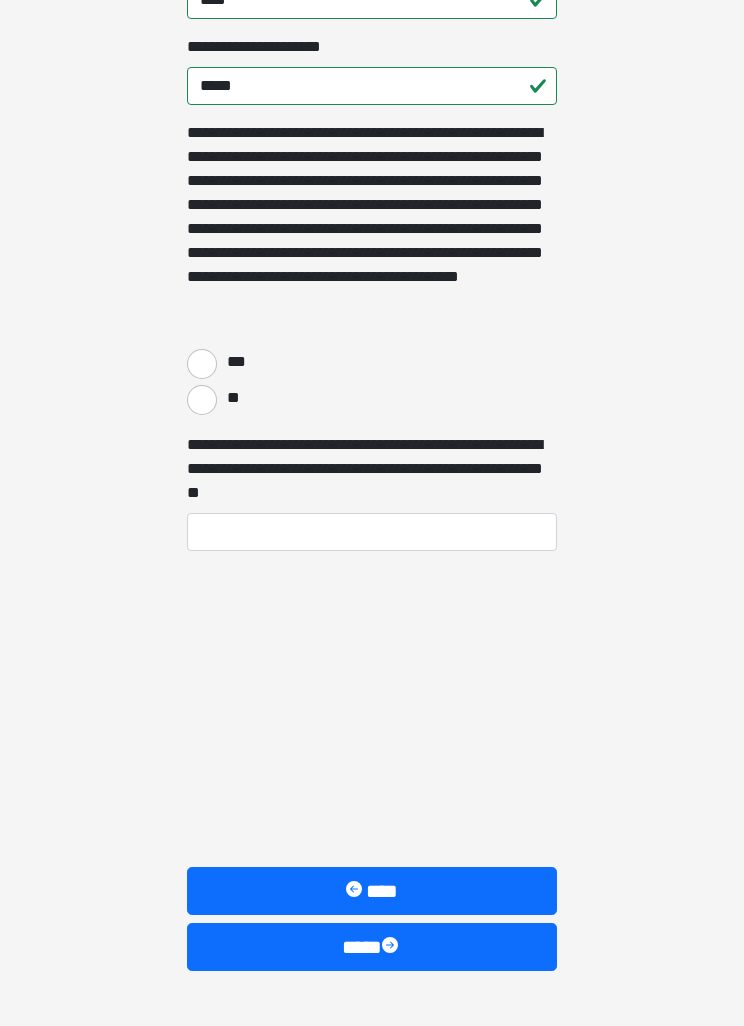 scroll, scrollTop: 226, scrollLeft: 0, axis: vertical 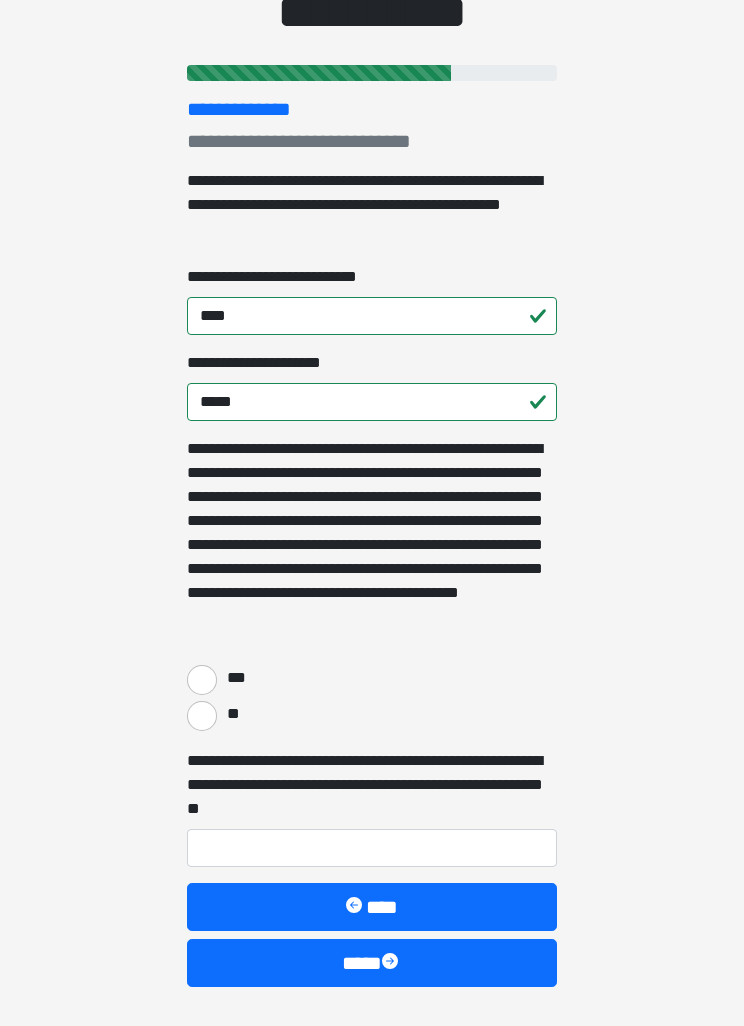click on "***" at bounding box center (202, 680) 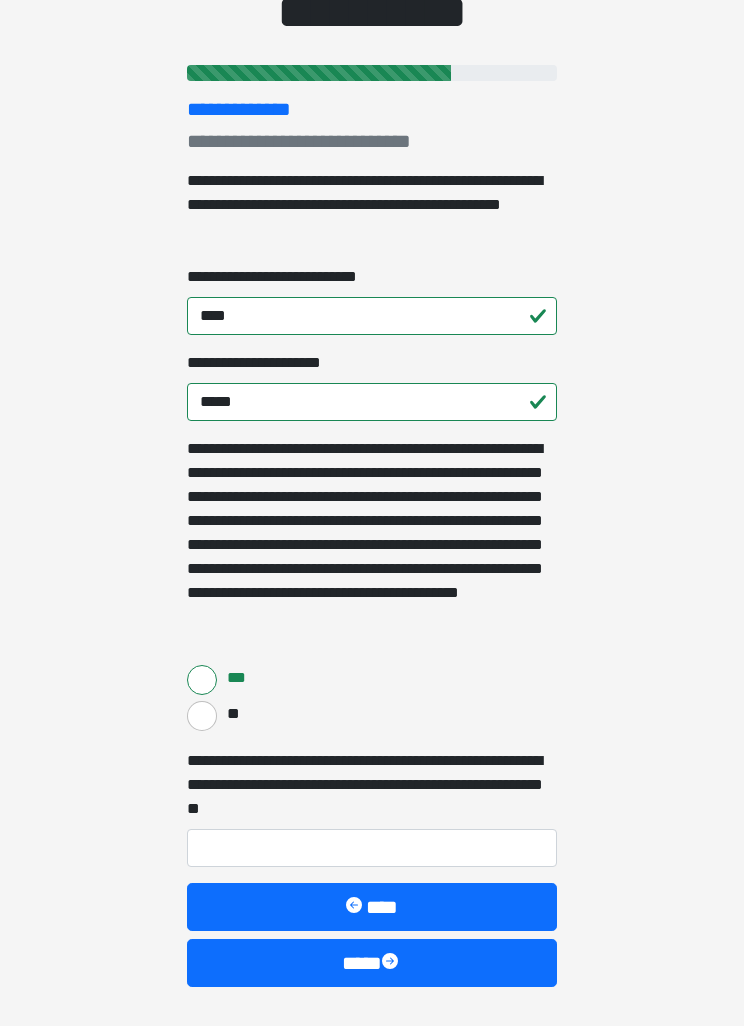 click on "****" at bounding box center (372, 963) 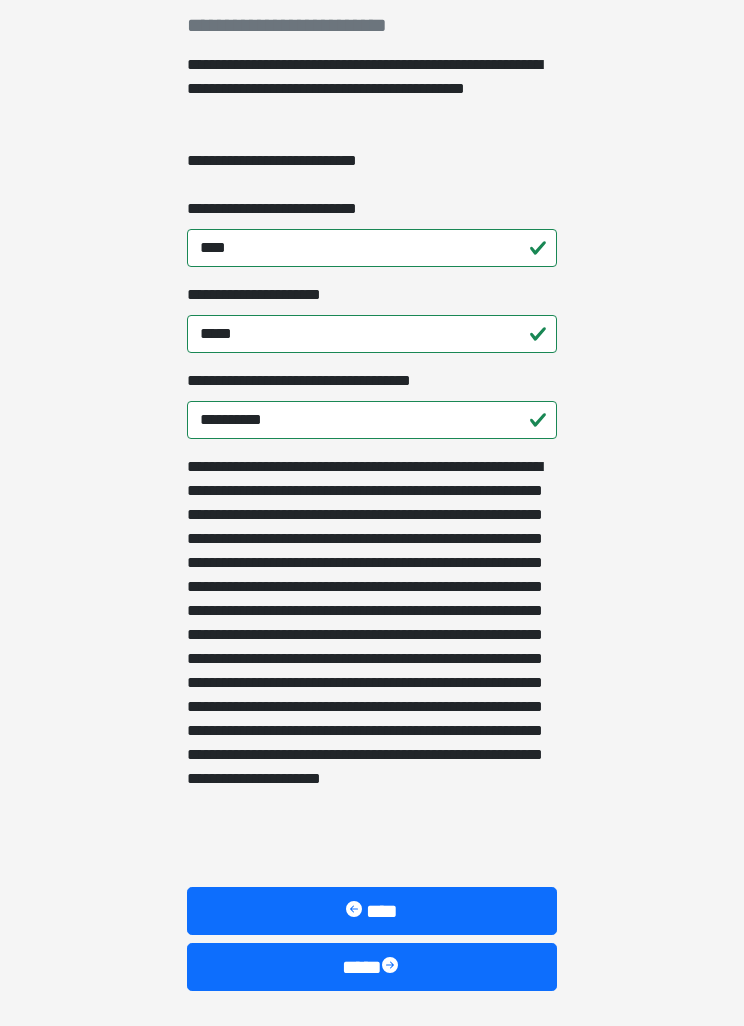 scroll, scrollTop: 346, scrollLeft: 0, axis: vertical 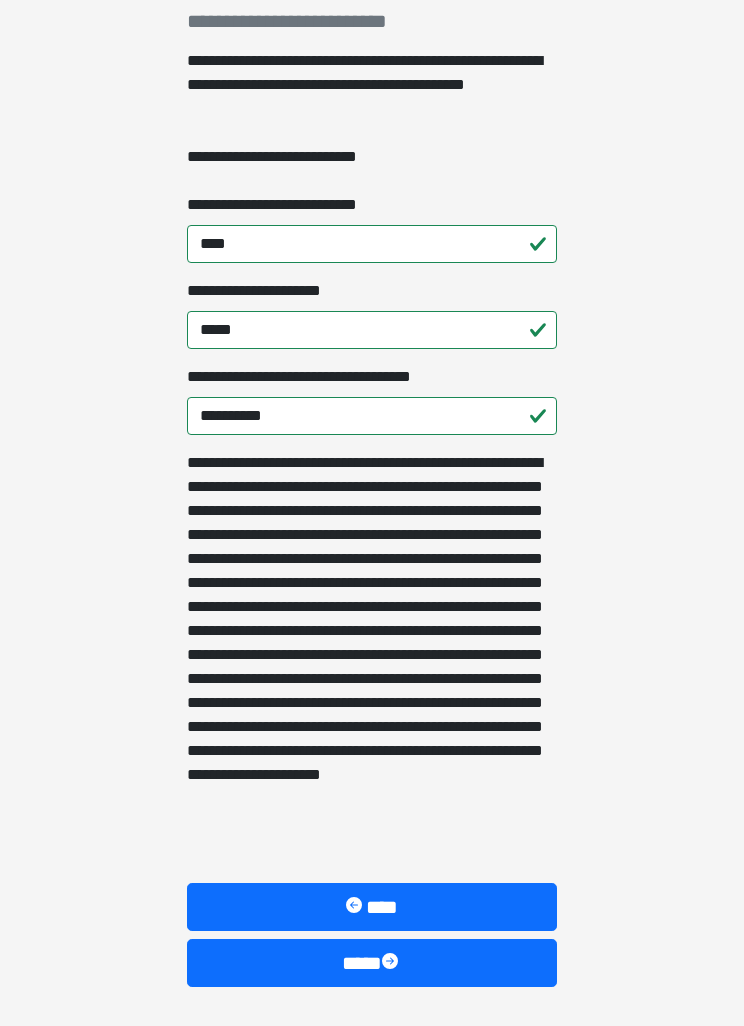 click on "****" at bounding box center (372, 963) 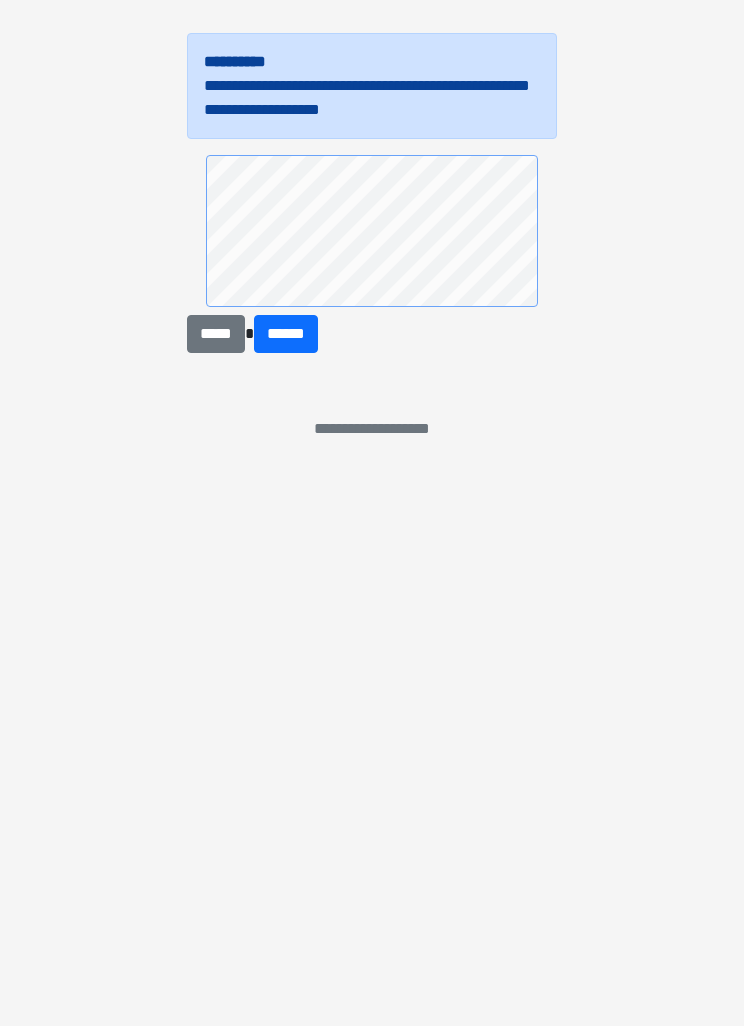 scroll, scrollTop: 0, scrollLeft: 0, axis: both 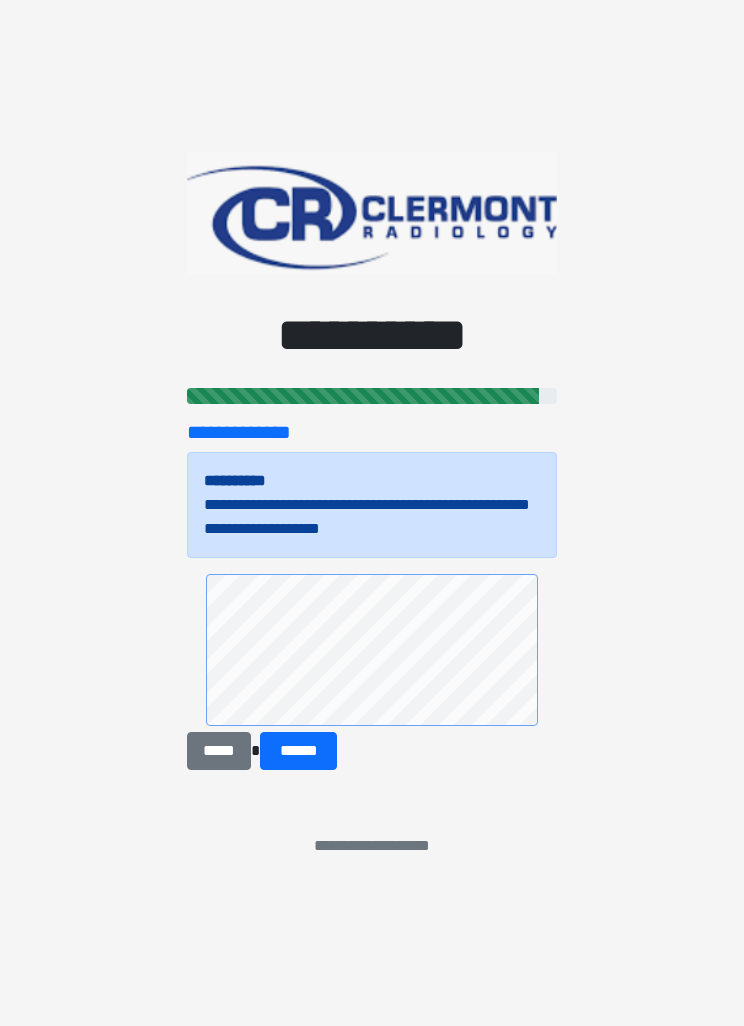 click on "******" at bounding box center (298, 751) 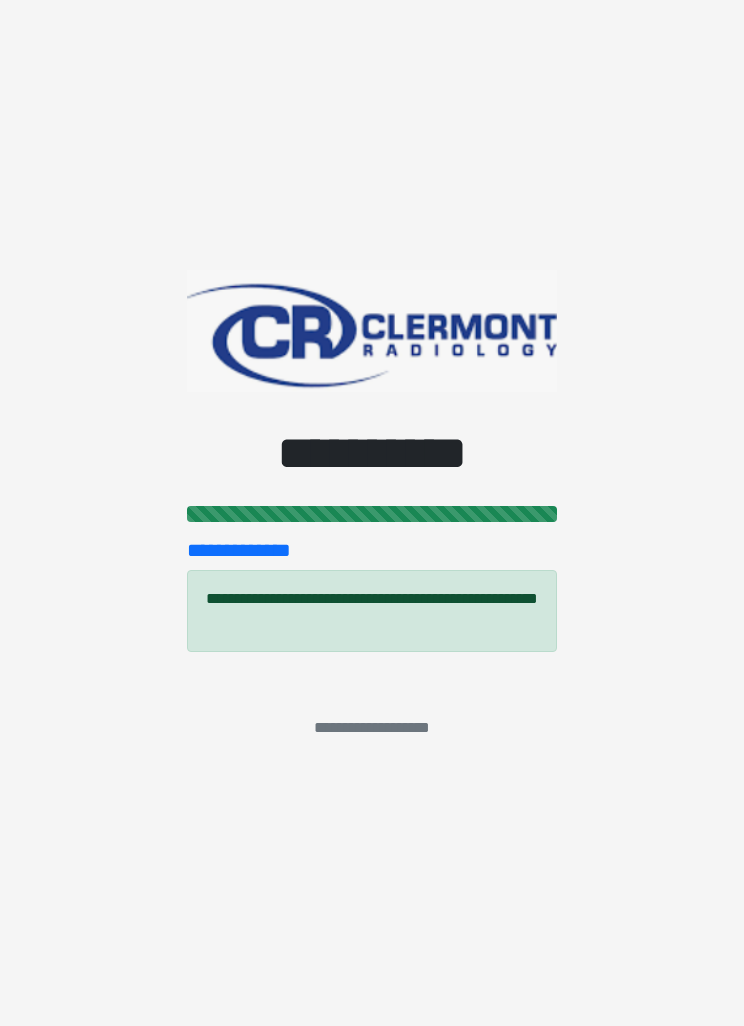click on "**********" at bounding box center (372, 513) 